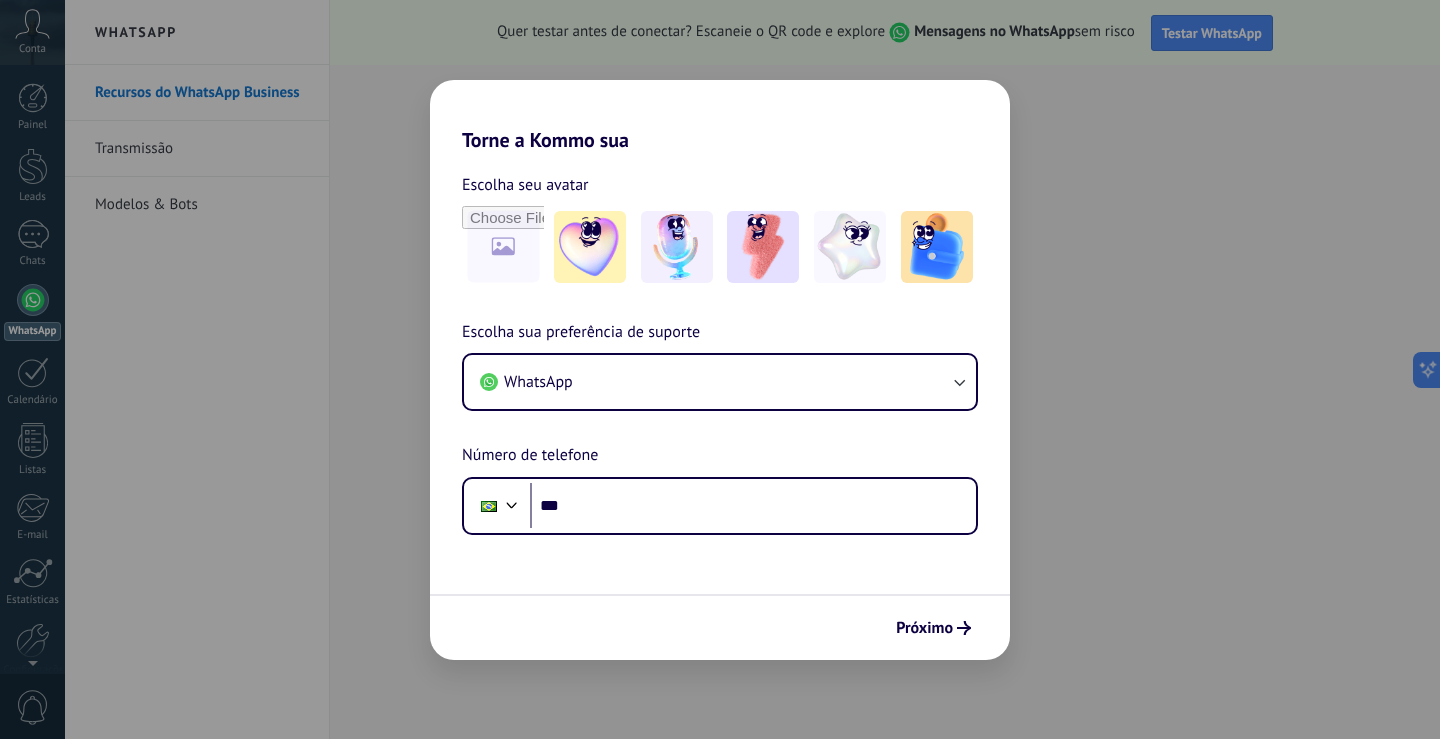 scroll, scrollTop: 0, scrollLeft: 0, axis: both 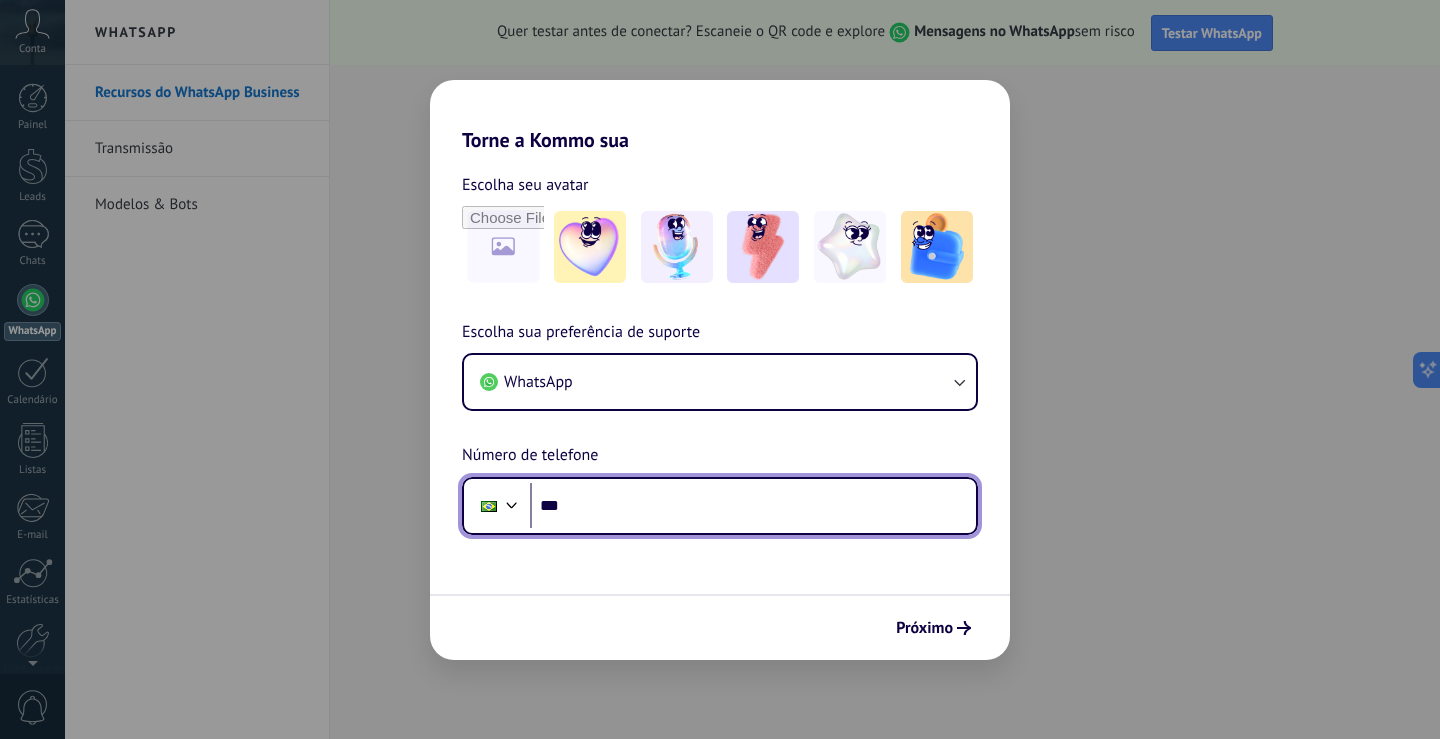 click on "***" at bounding box center (753, 506) 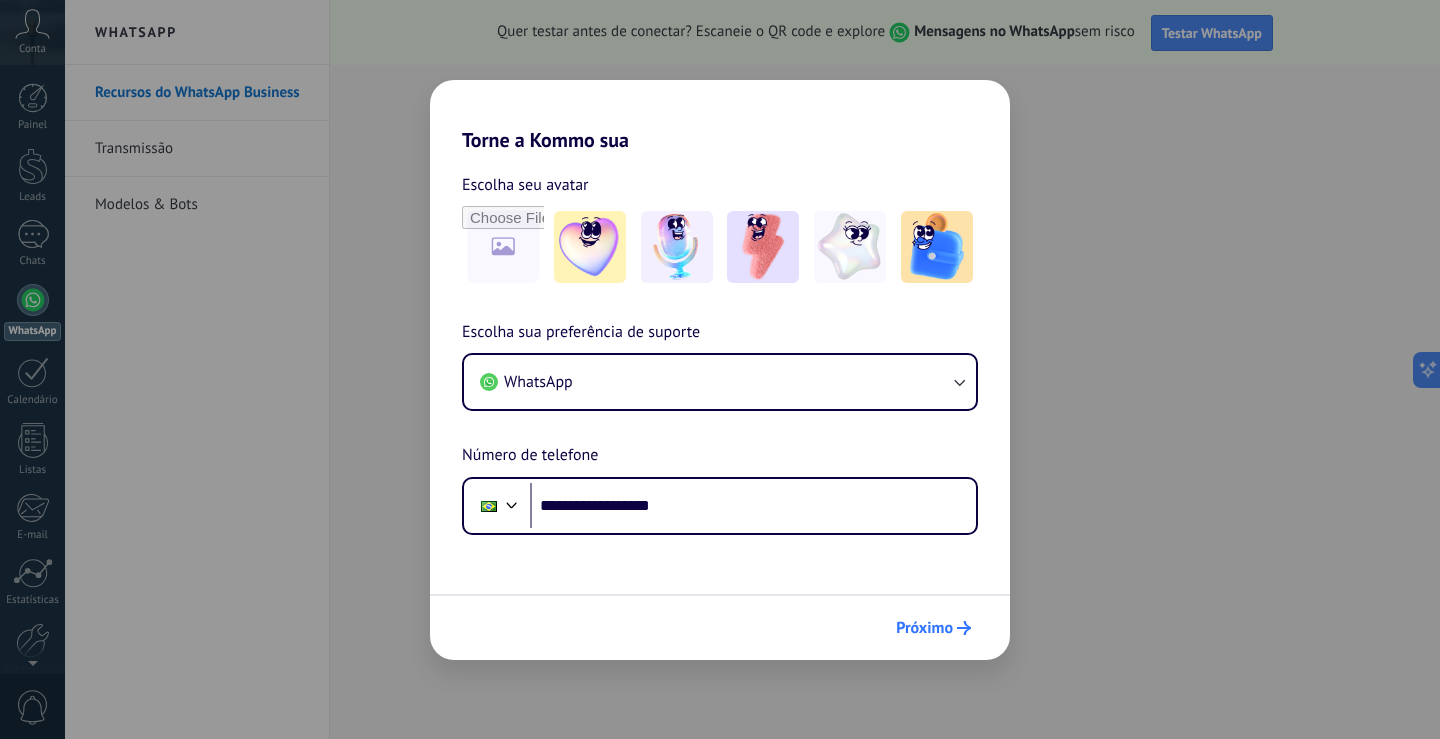 click on "Próximo" at bounding box center [924, 628] 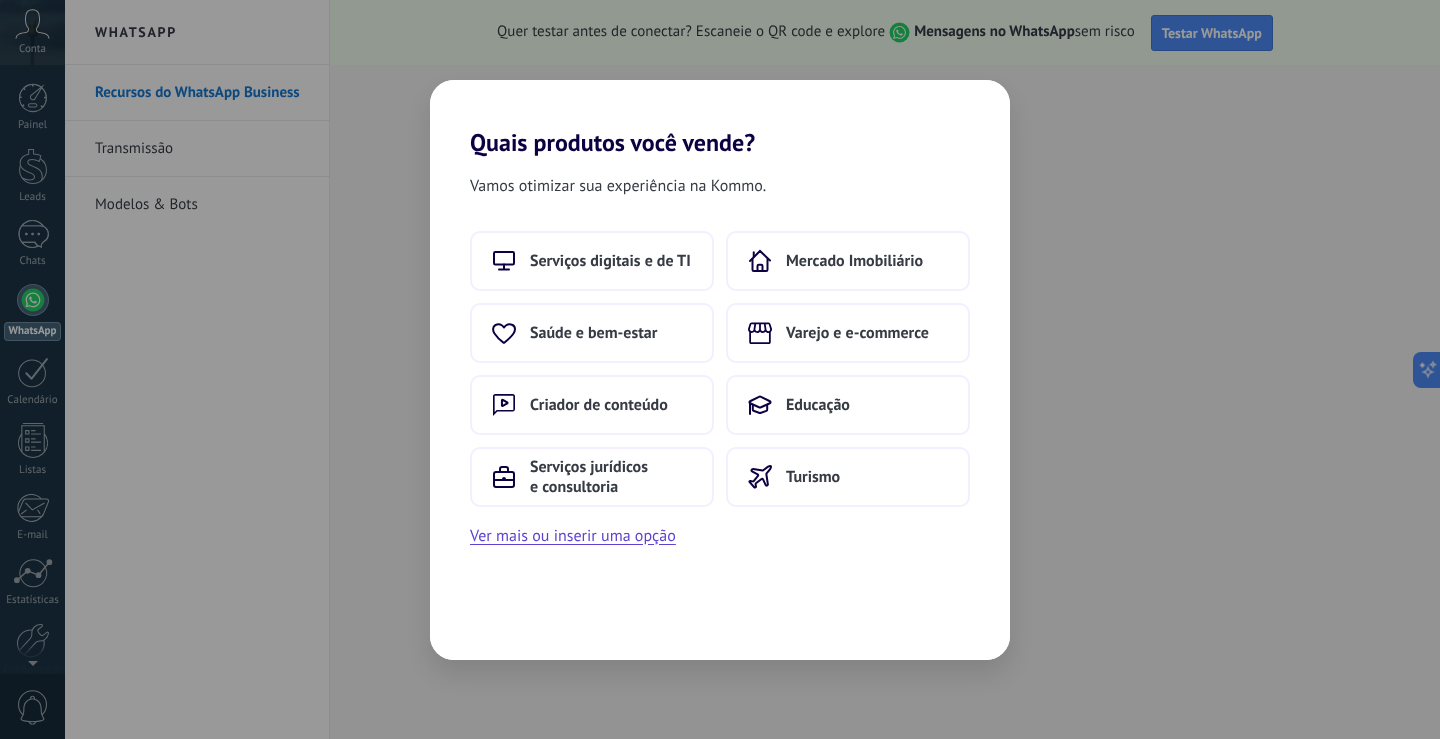 scroll, scrollTop: 0, scrollLeft: 0, axis: both 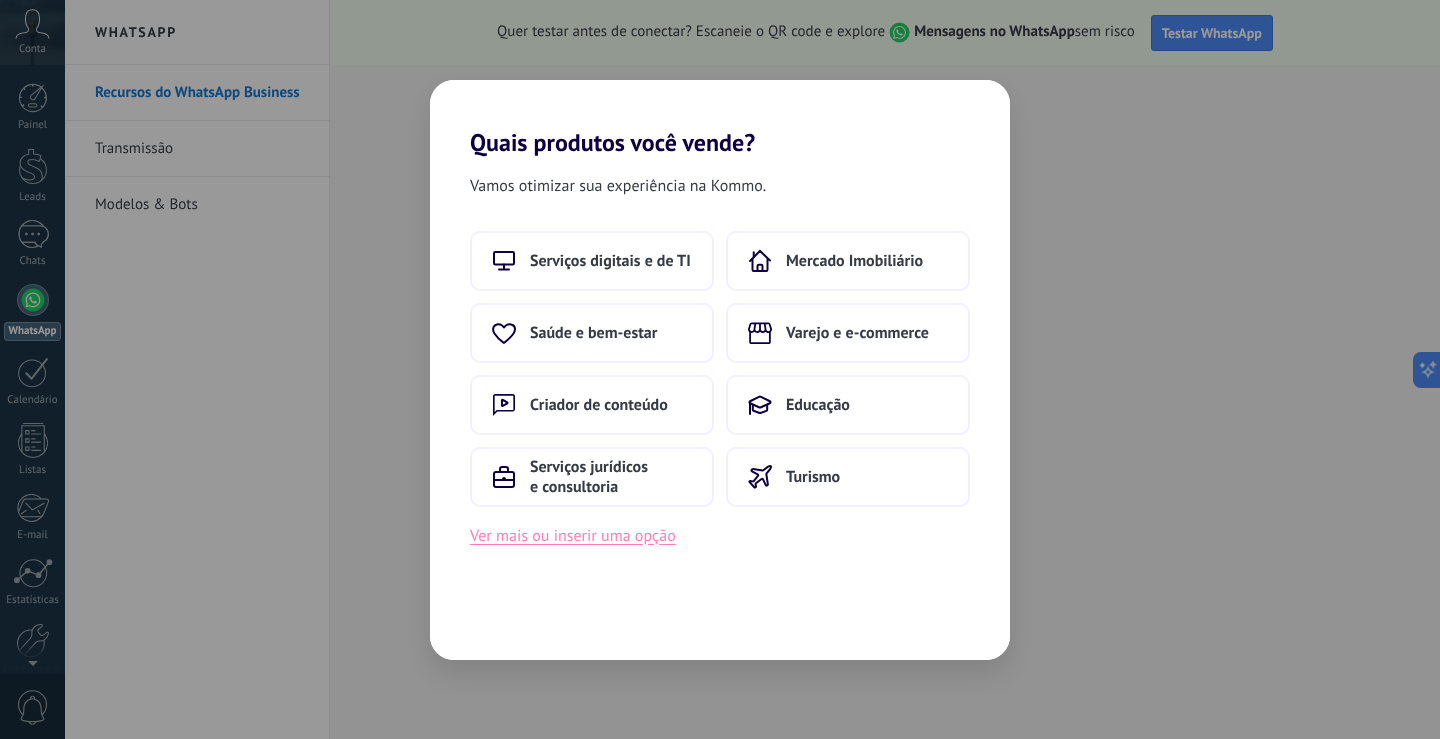 click on "Ver mais ou inserir uma opção" at bounding box center (573, 536) 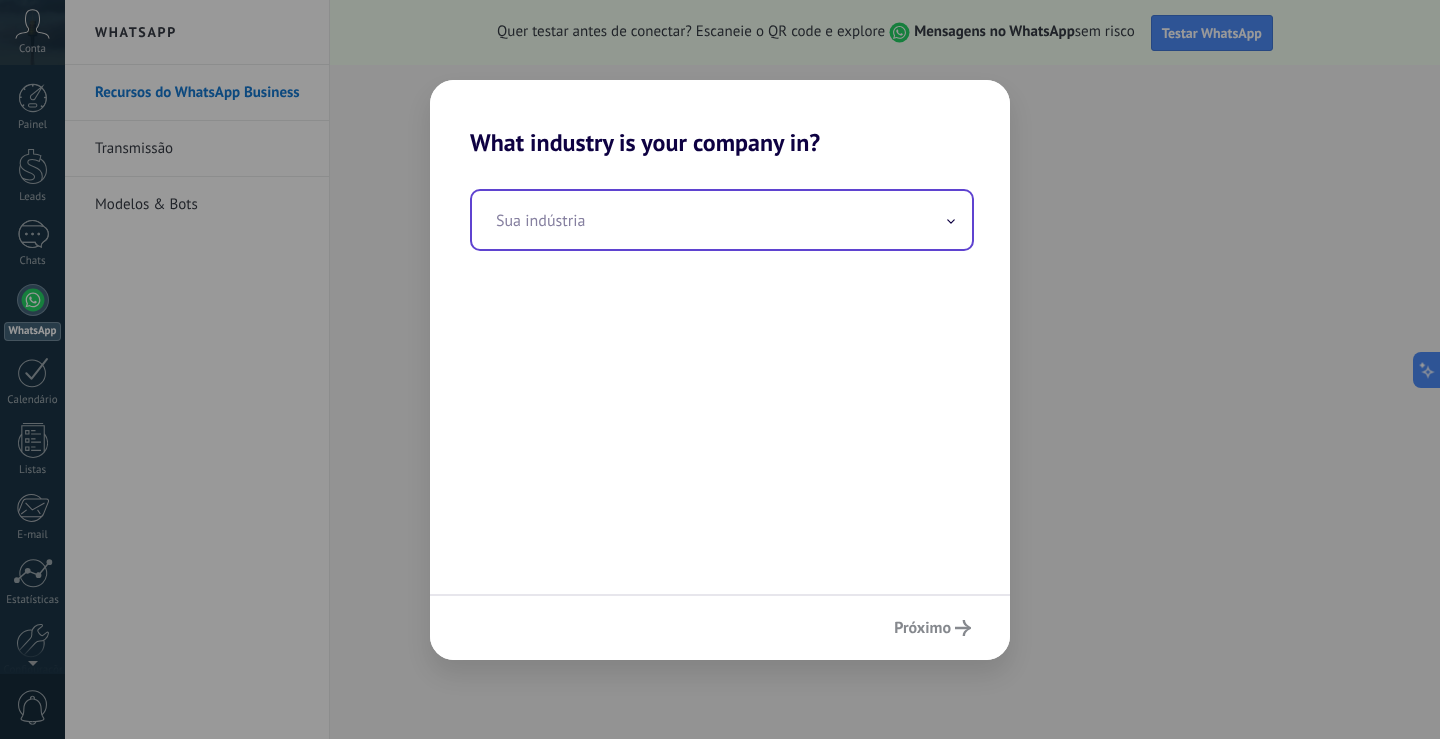 click at bounding box center [722, 220] 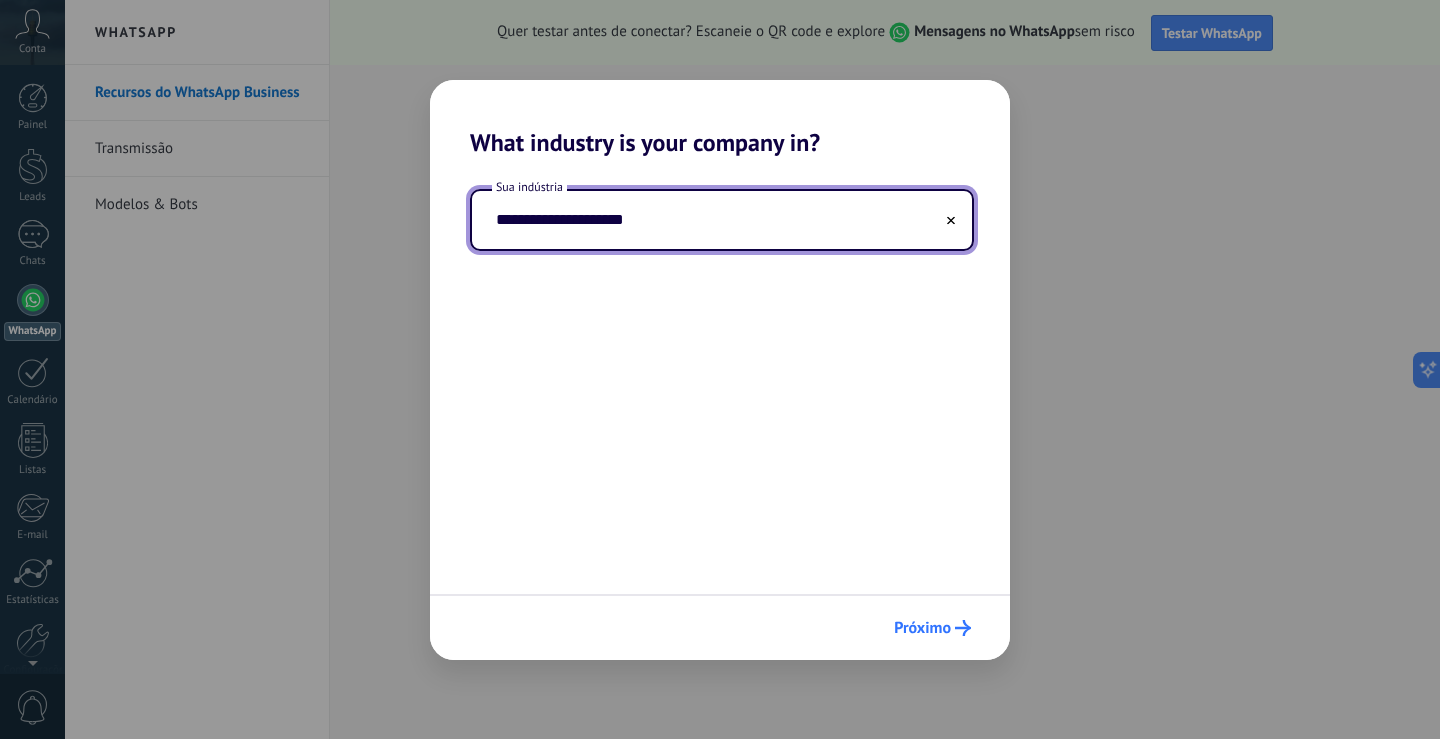 type on "**********" 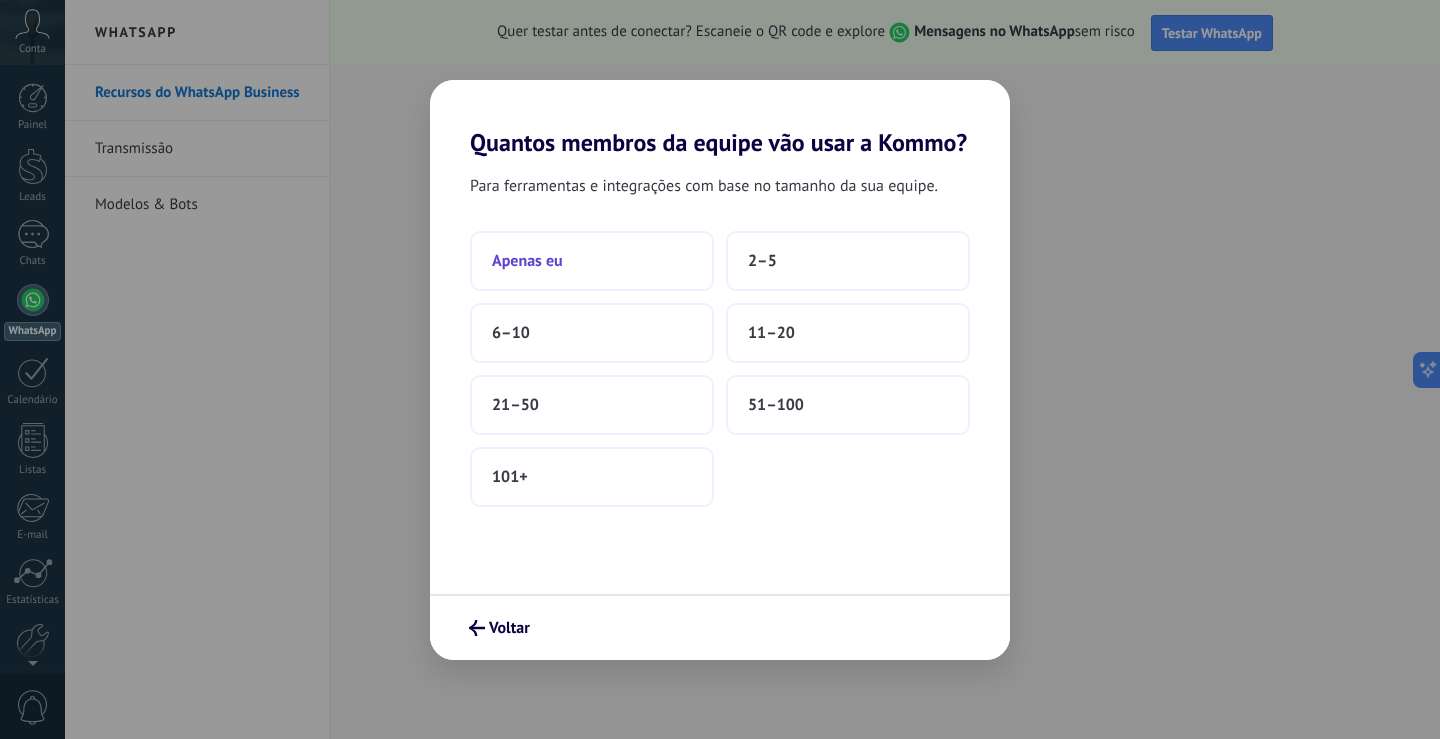 click on "Apenas eu" at bounding box center [592, 261] 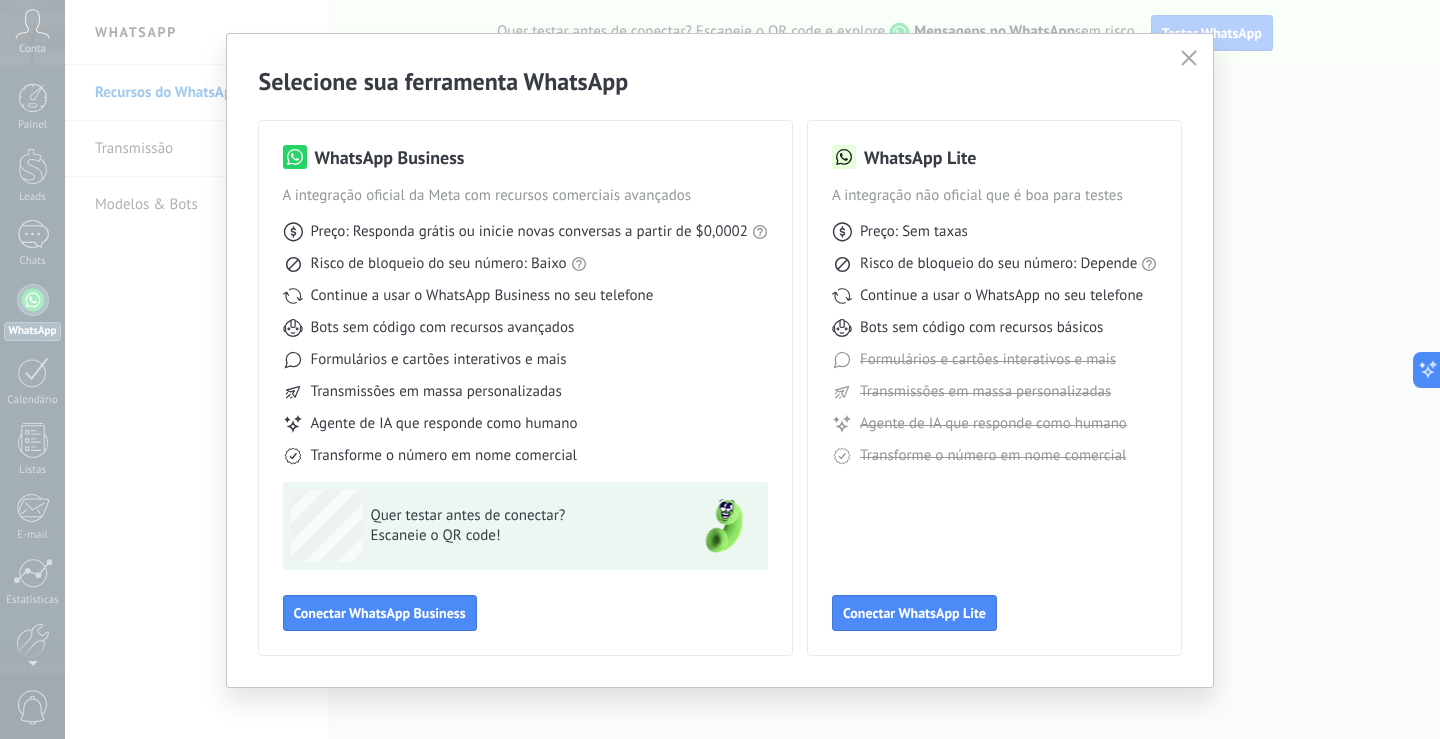 scroll, scrollTop: 46, scrollLeft: 0, axis: vertical 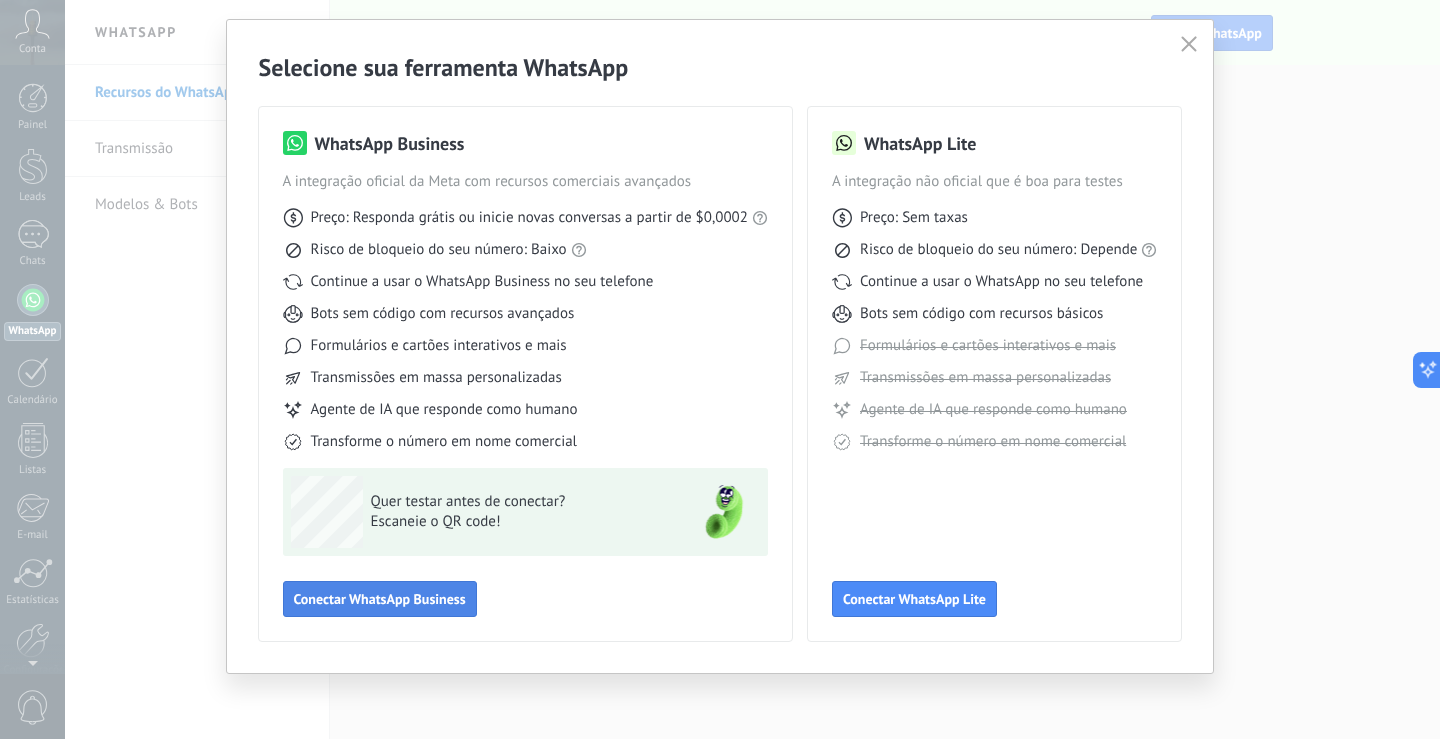 click on "Conectar WhatsApp Business" at bounding box center [380, 599] 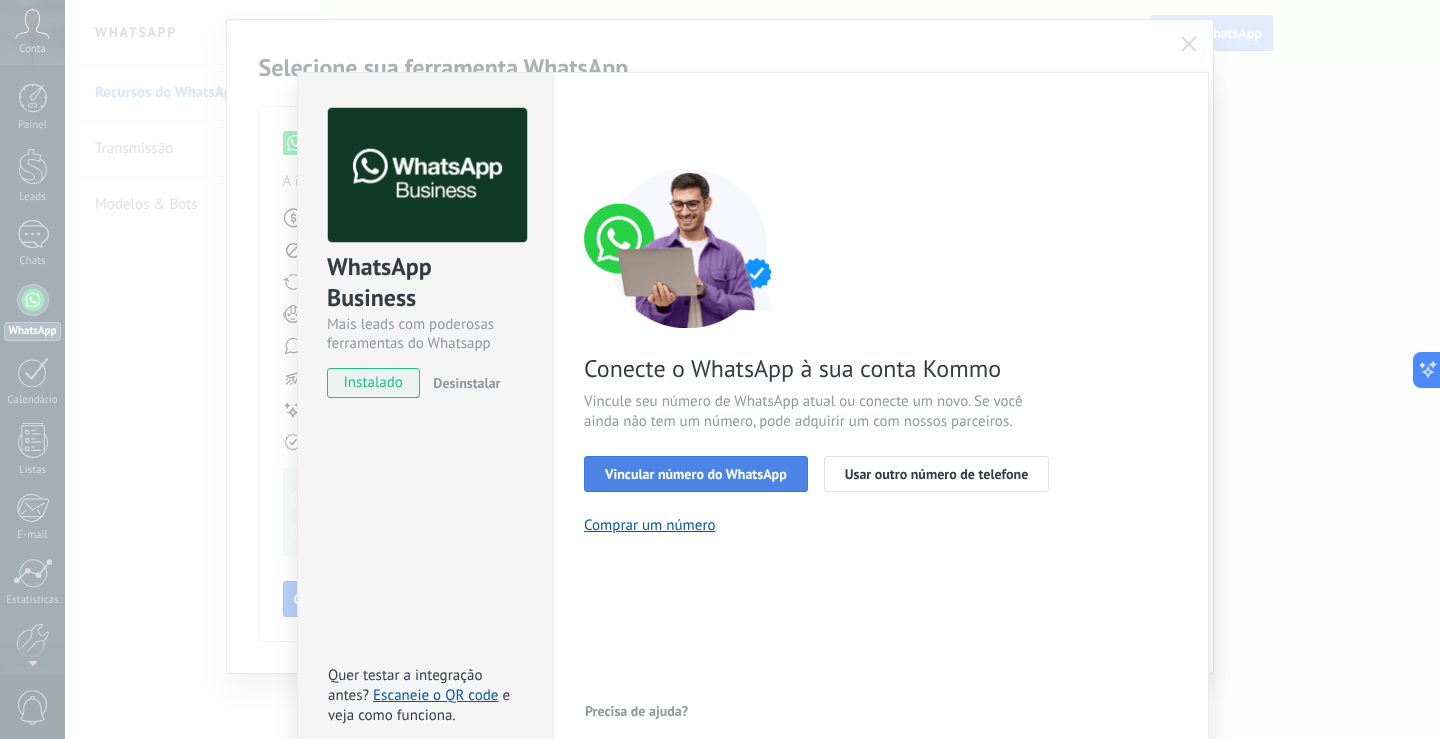click on "Vincular número do WhatsApp" at bounding box center [696, 474] 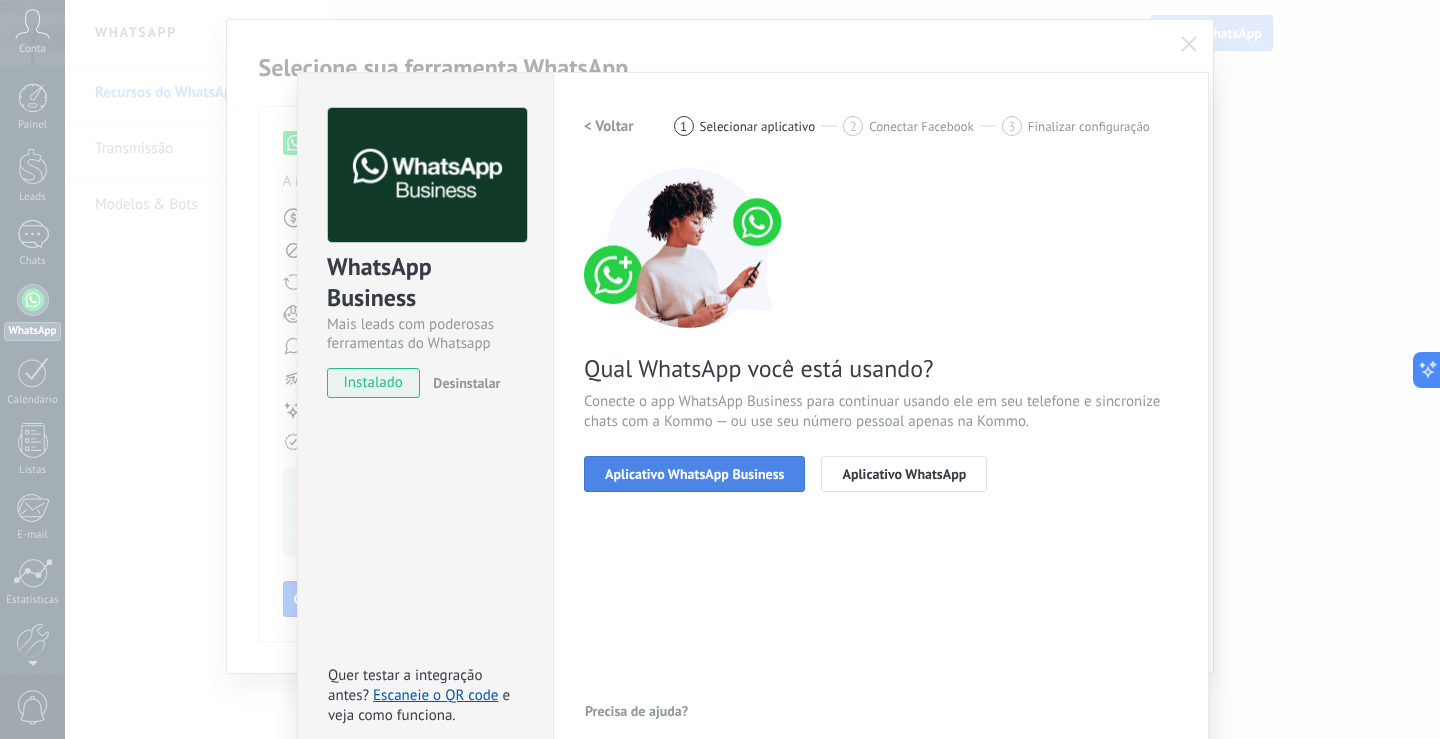 click on "Aplicativo WhatsApp Business" at bounding box center [694, 474] 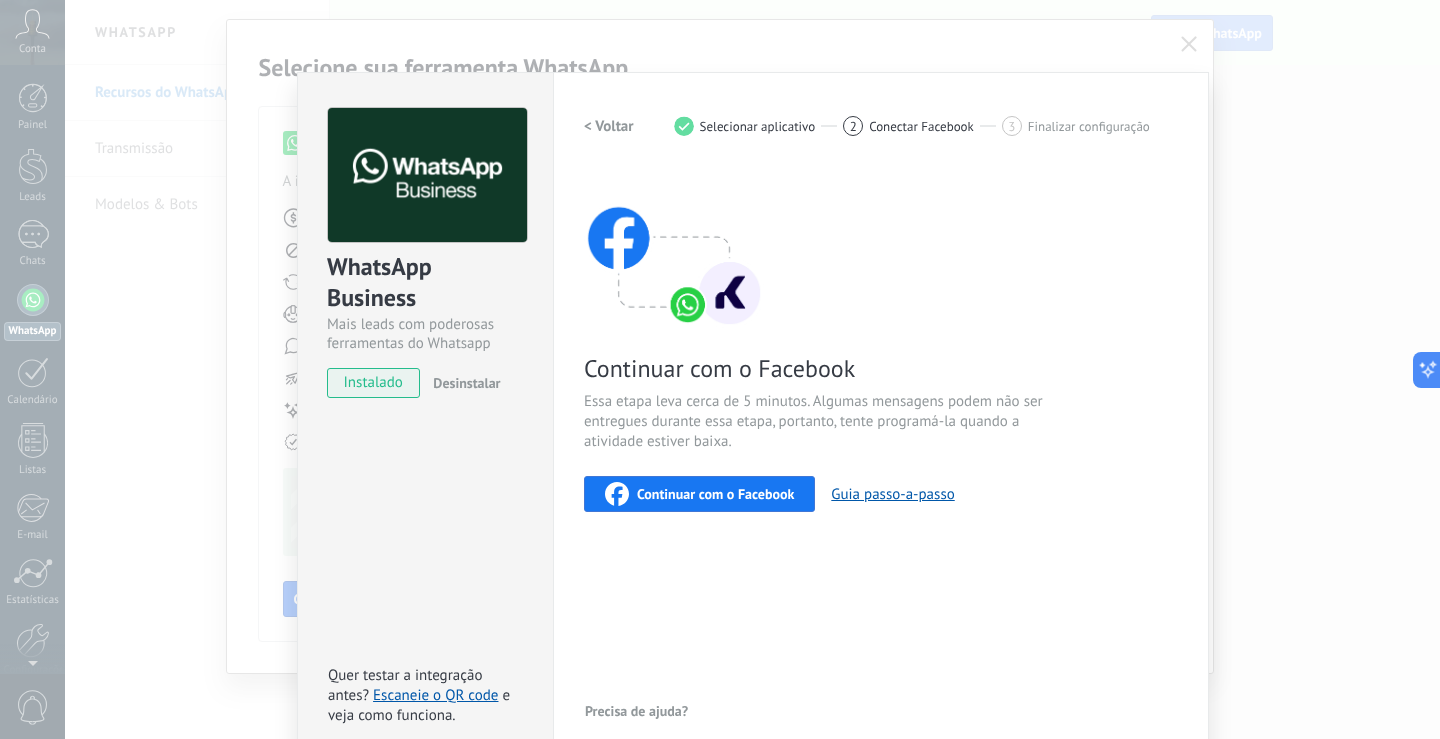 click on "< Voltar" at bounding box center (609, 126) 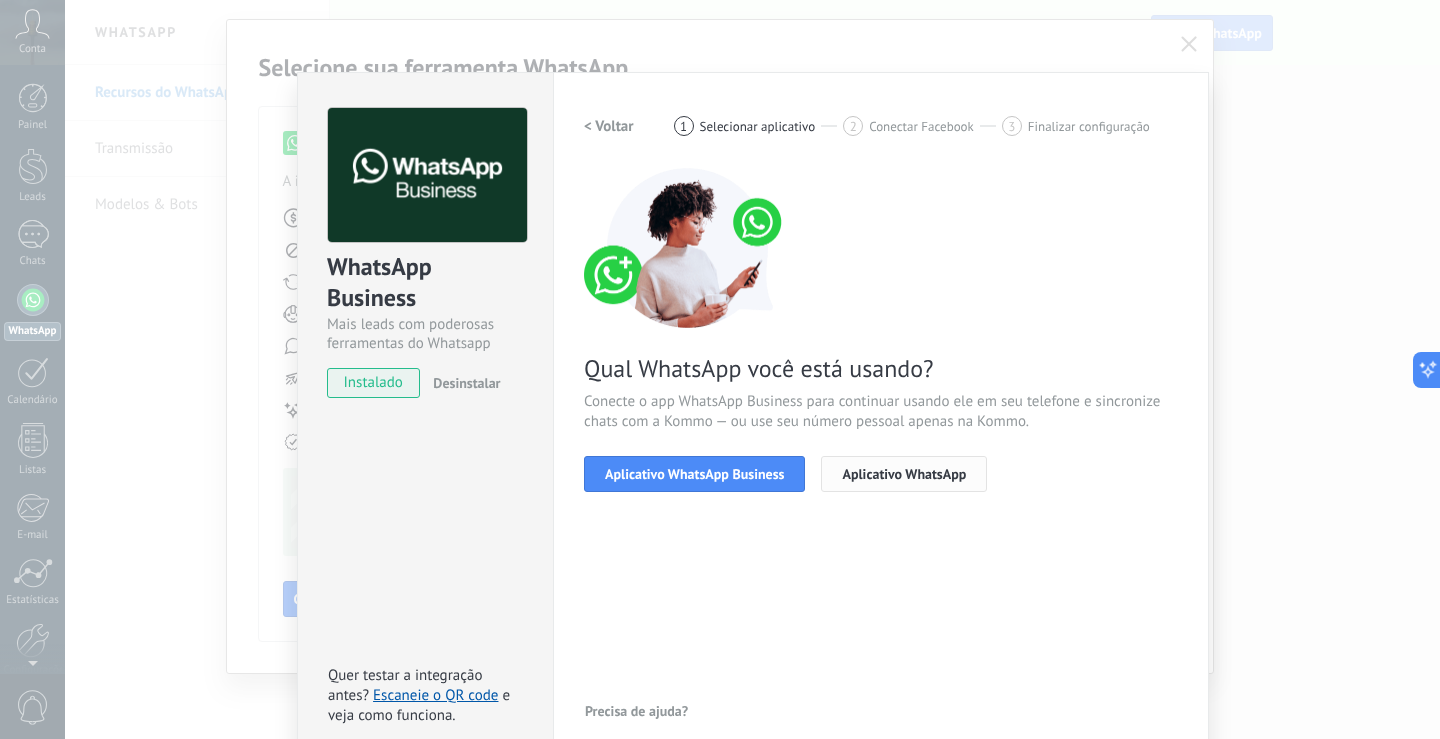click on "Aplicativo WhatsApp" at bounding box center (904, 474) 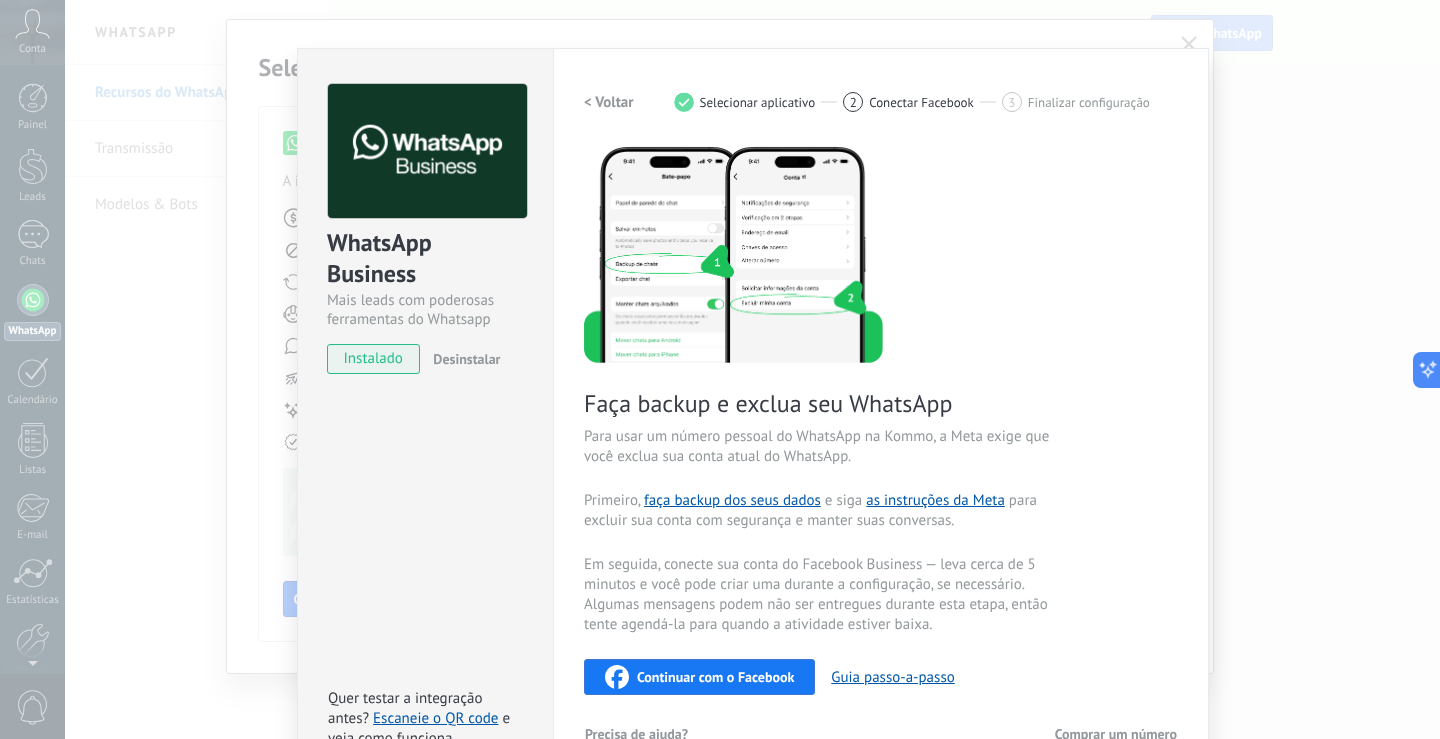 scroll, scrollTop: 0, scrollLeft: 0, axis: both 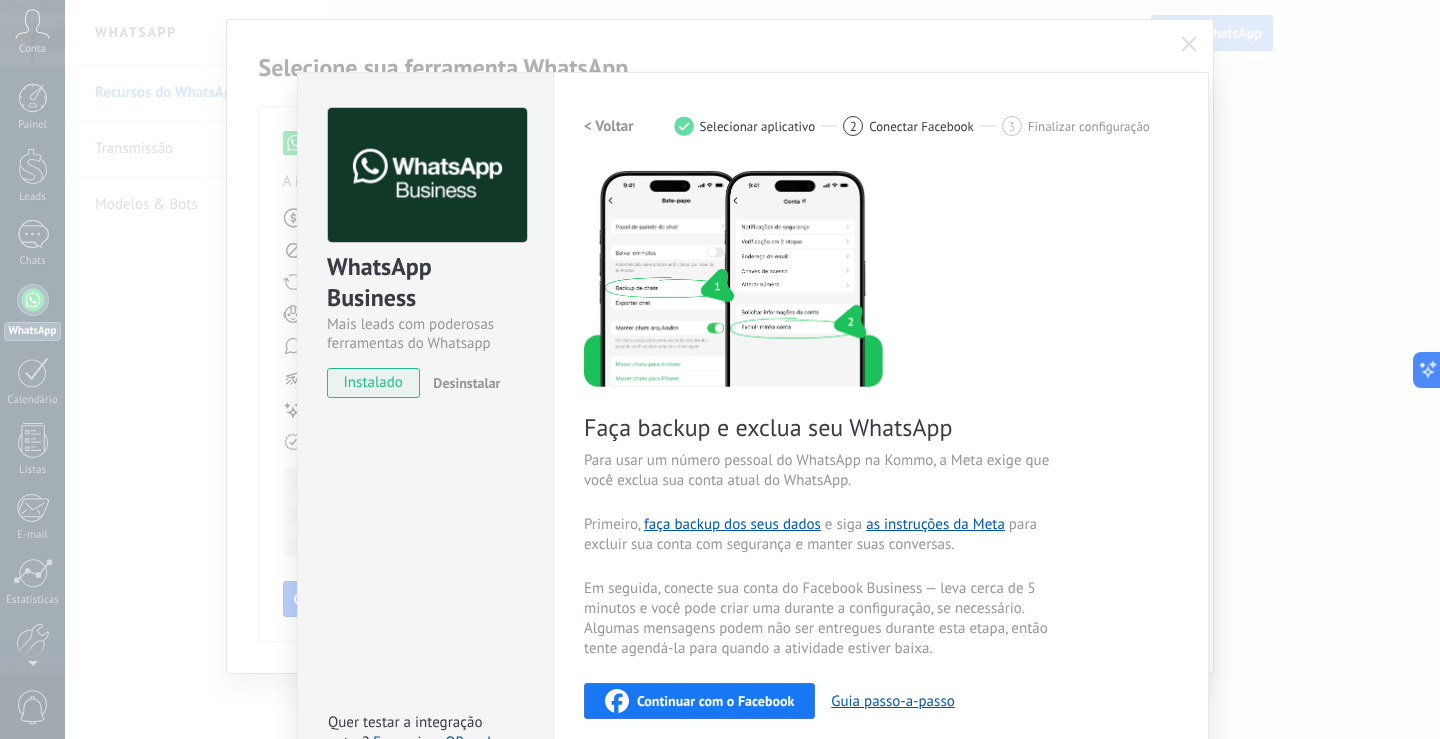 click on "< Voltar" at bounding box center [609, 126] 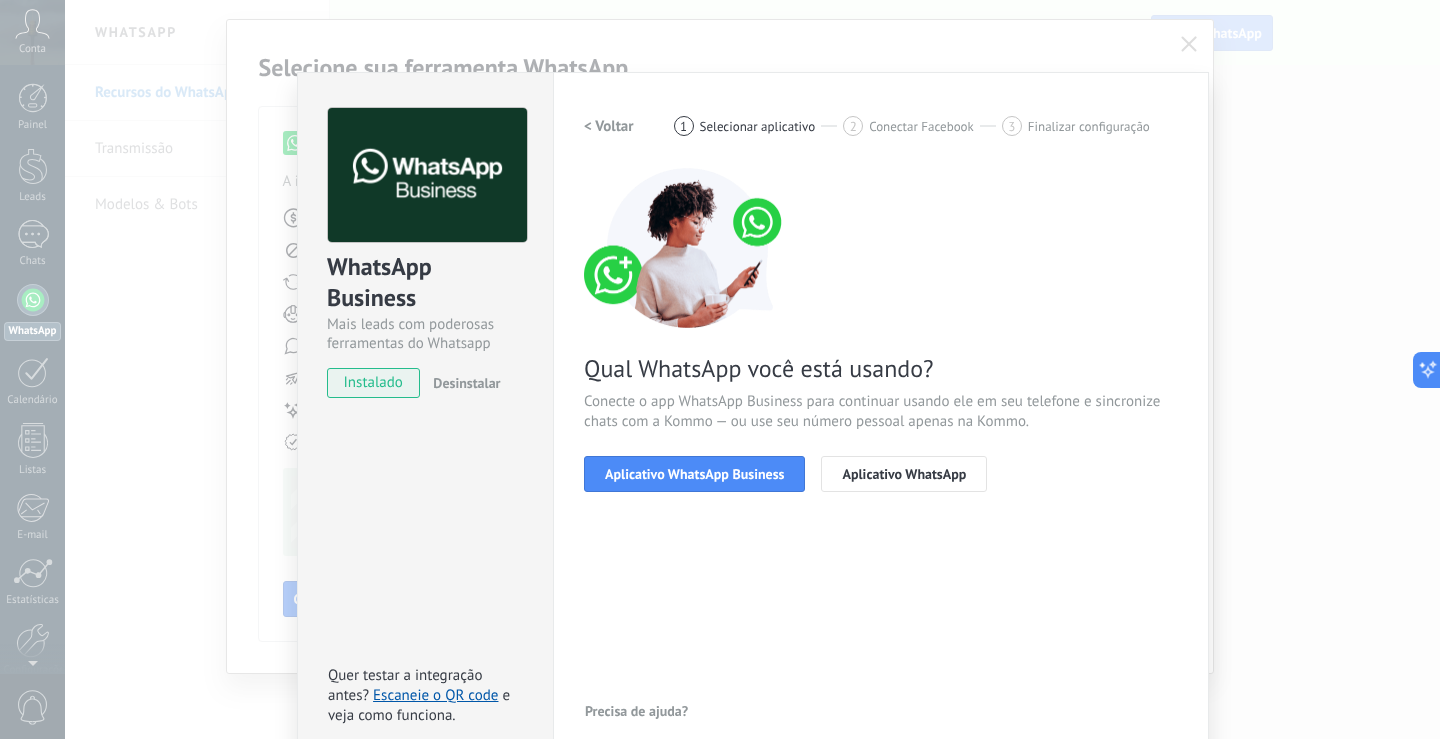 click on "< Voltar" at bounding box center (609, 126) 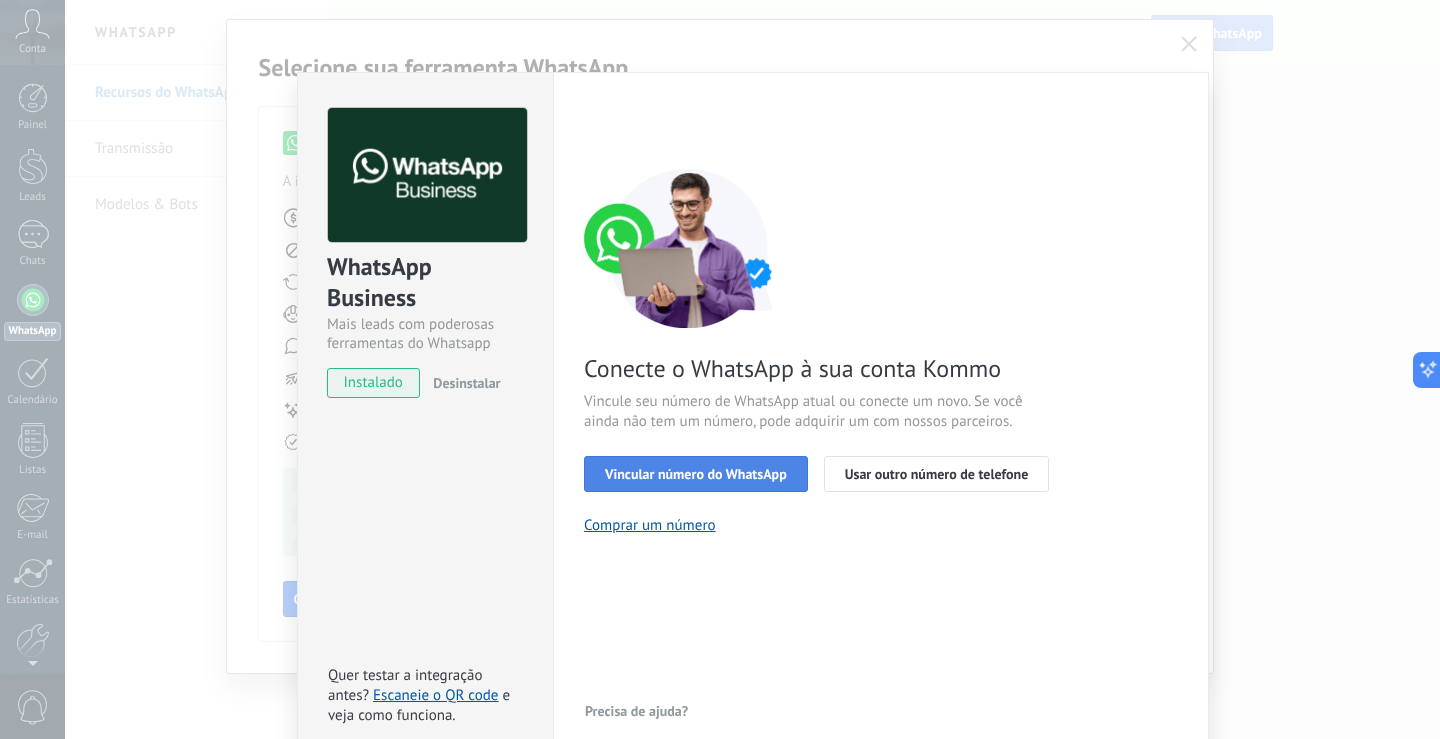 click on "Vincular número do WhatsApp" at bounding box center [696, 474] 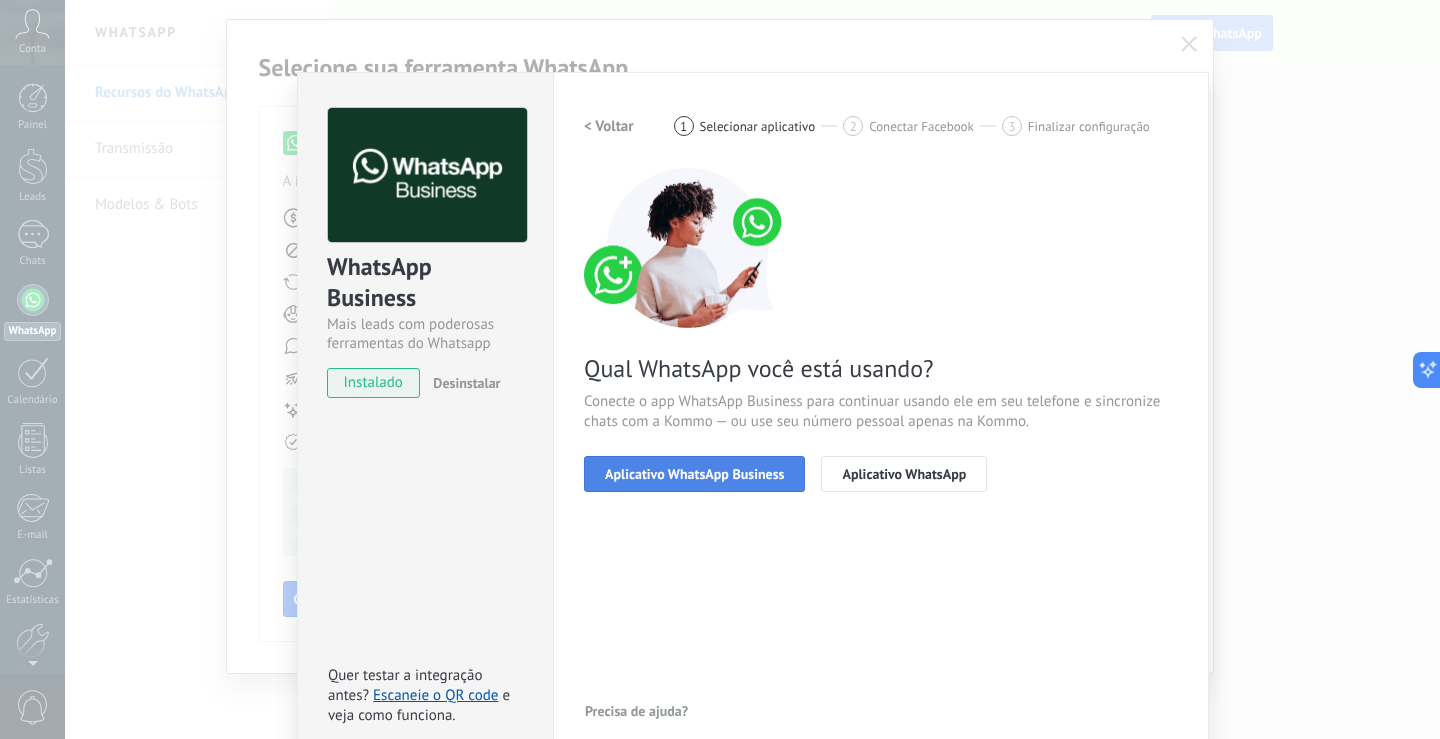 click on "Aplicativo WhatsApp Business" at bounding box center [694, 474] 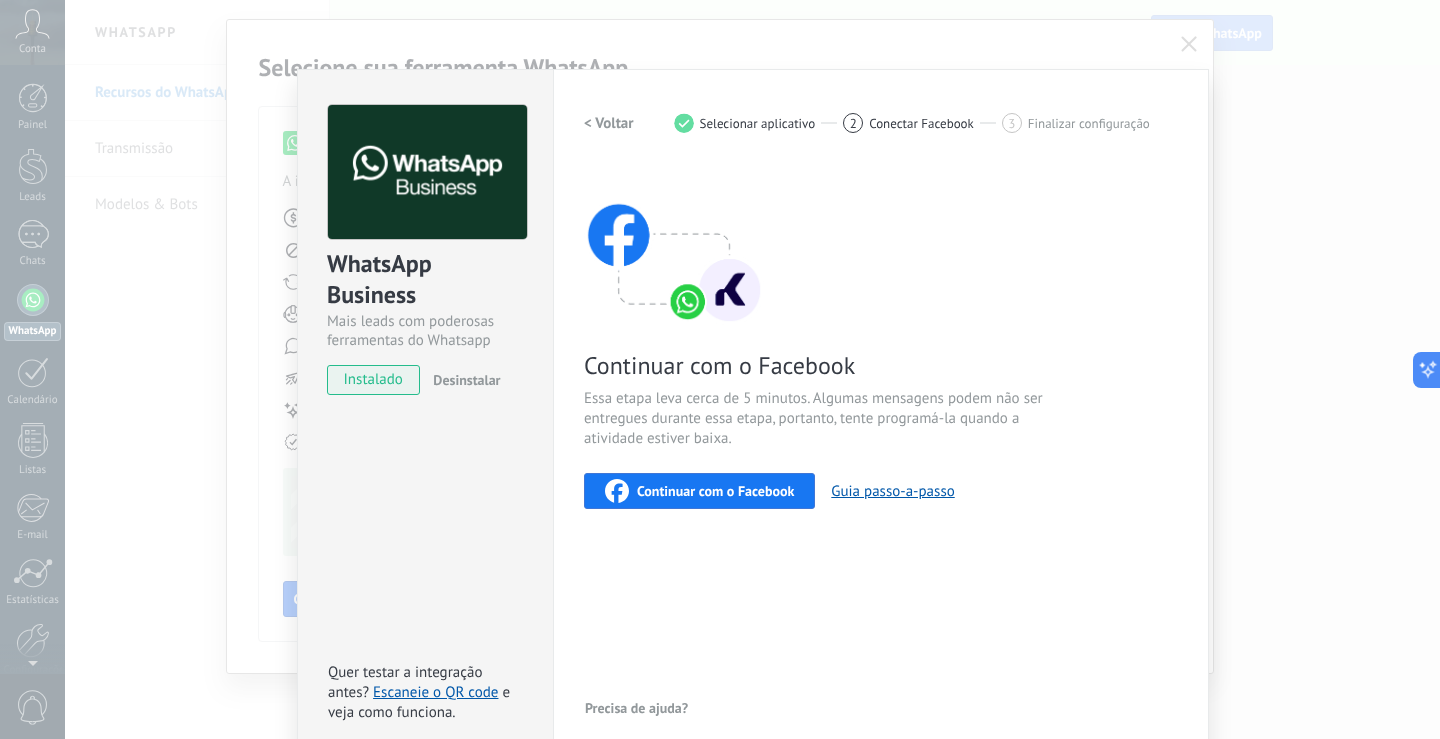 scroll, scrollTop: 0, scrollLeft: 0, axis: both 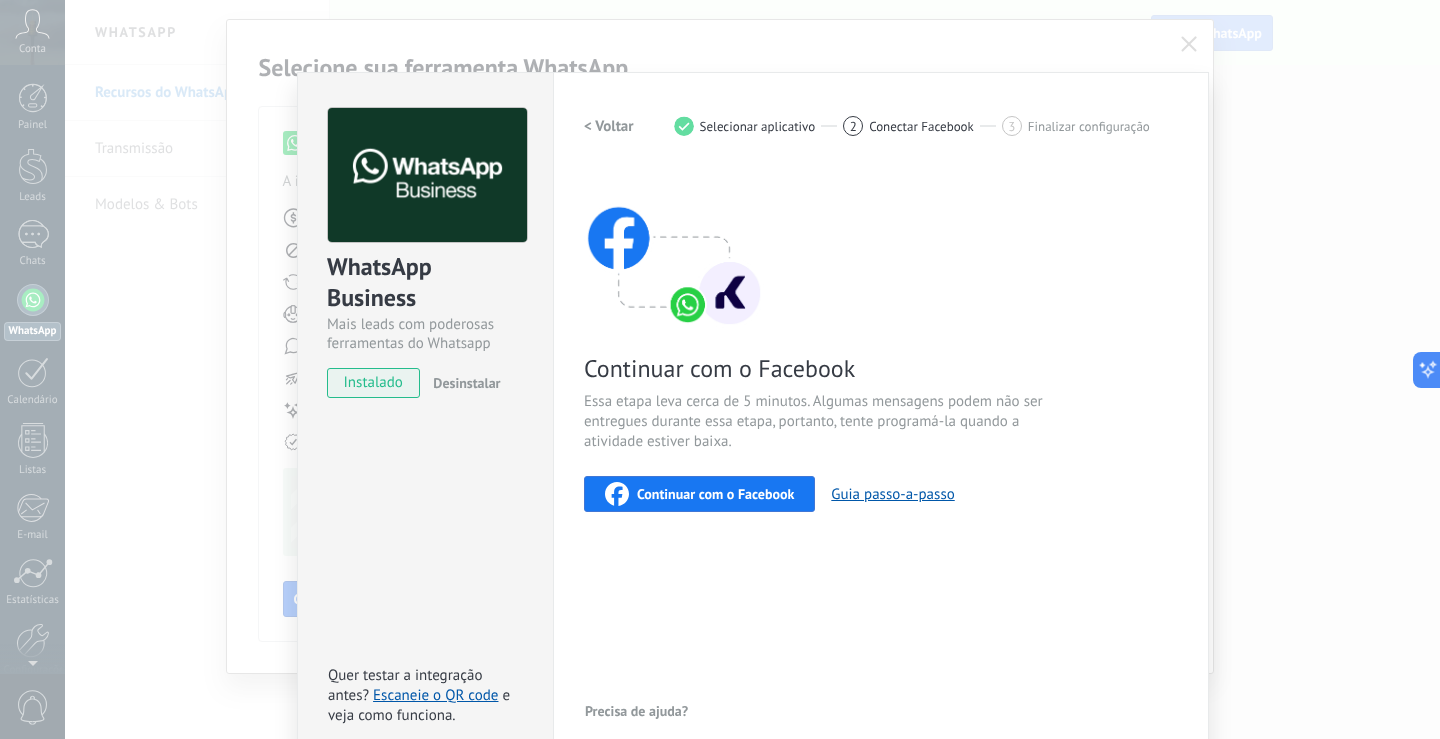 click on "Selecionar aplicativo" at bounding box center [758, 126] 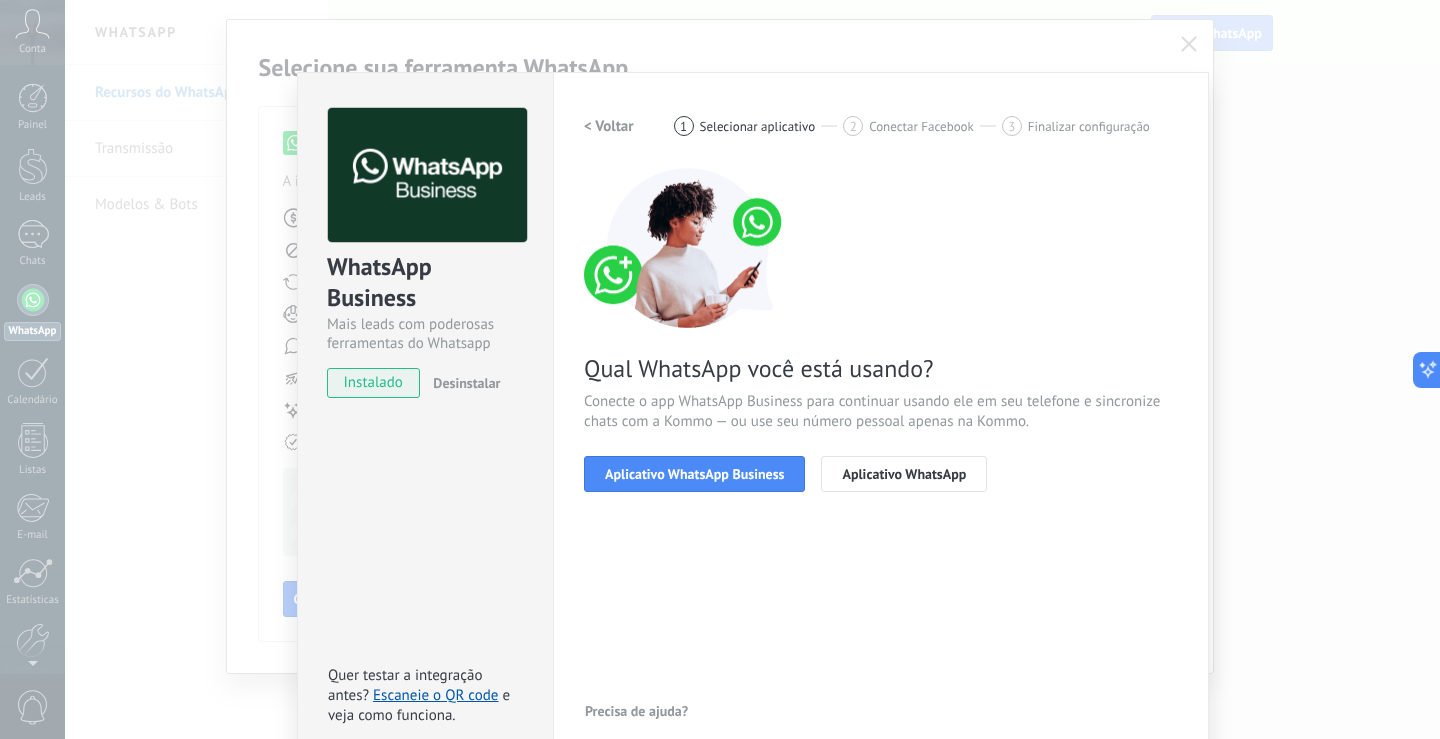 click on "< Voltar" at bounding box center (609, 126) 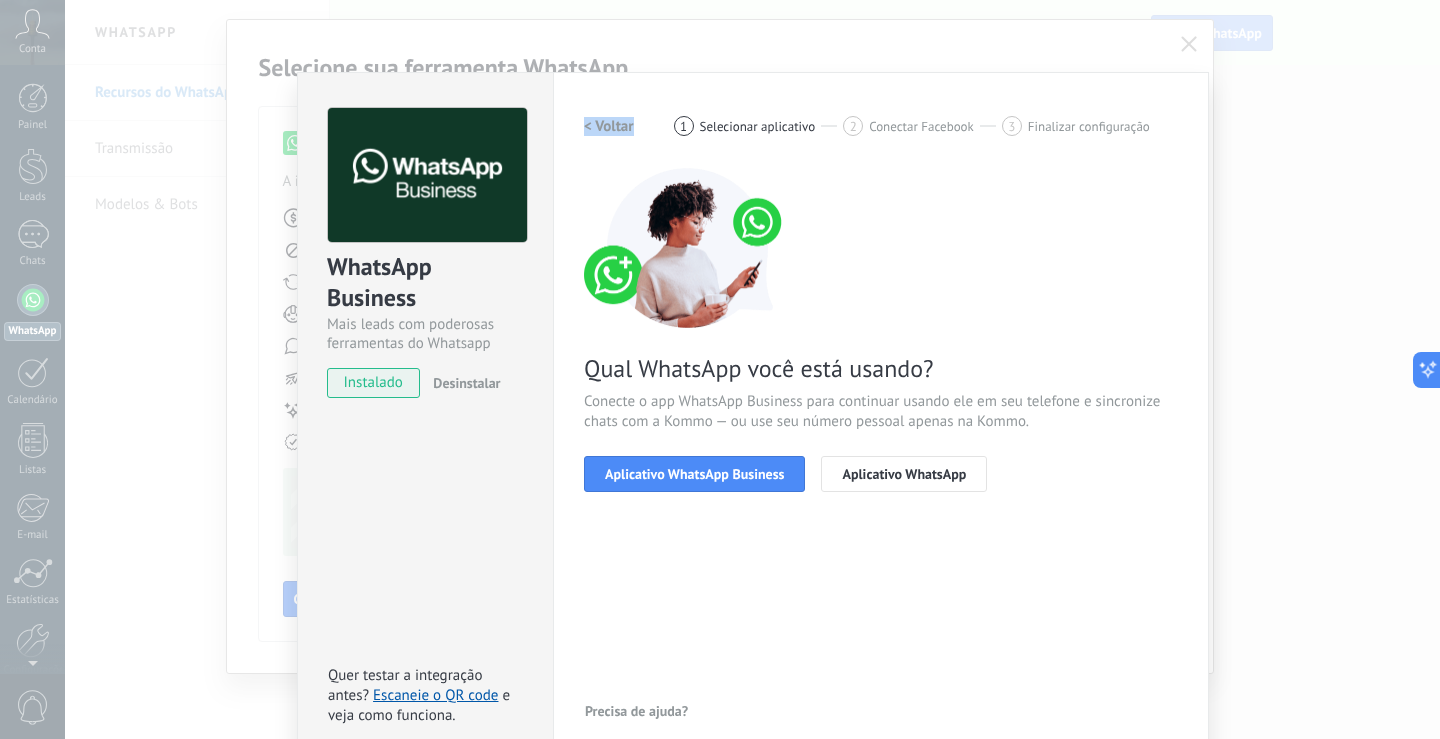 click on "< Voltar 1 Selecionar aplicativo 2 Conectar Facebook 3 Finalizar configuração" at bounding box center (881, 126) 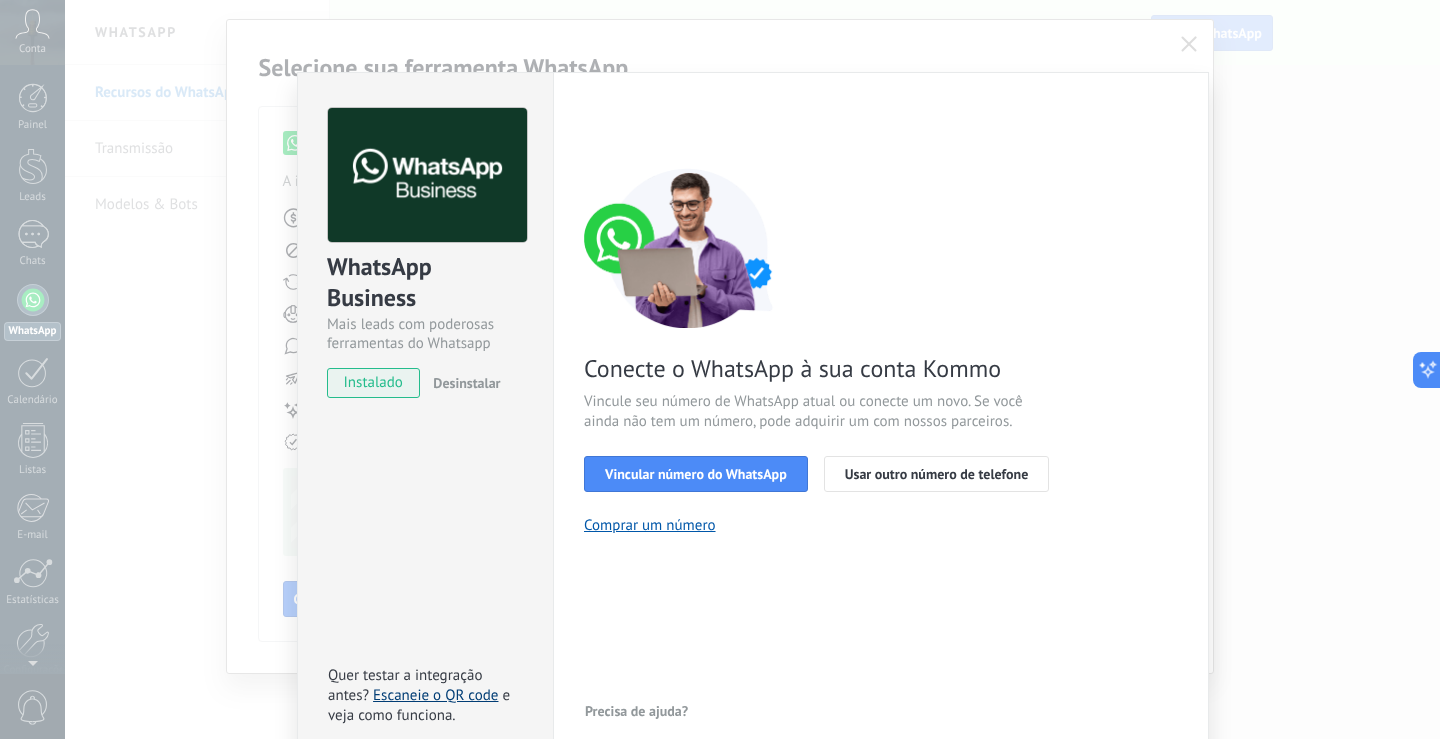 click on "Escaneie o QR code" at bounding box center (435, 695) 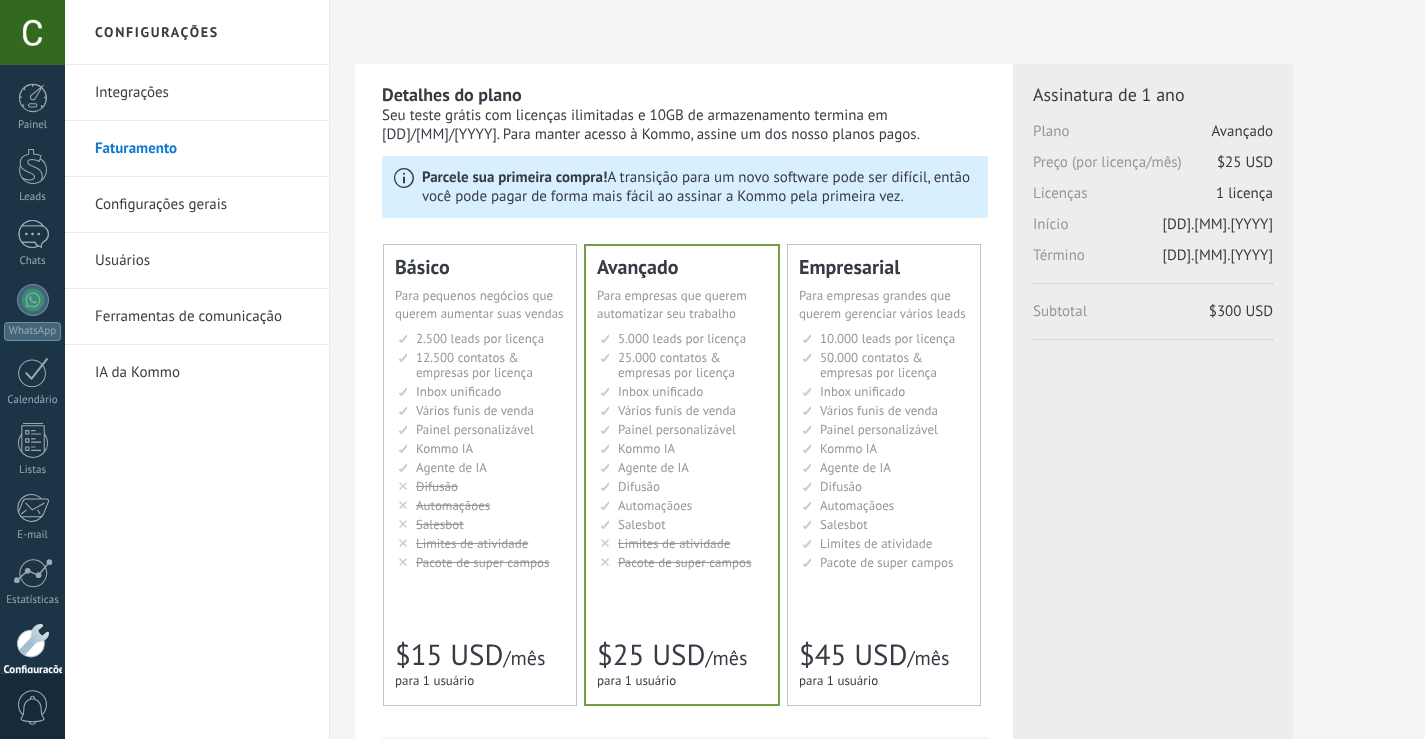 scroll, scrollTop: 0, scrollLeft: 0, axis: both 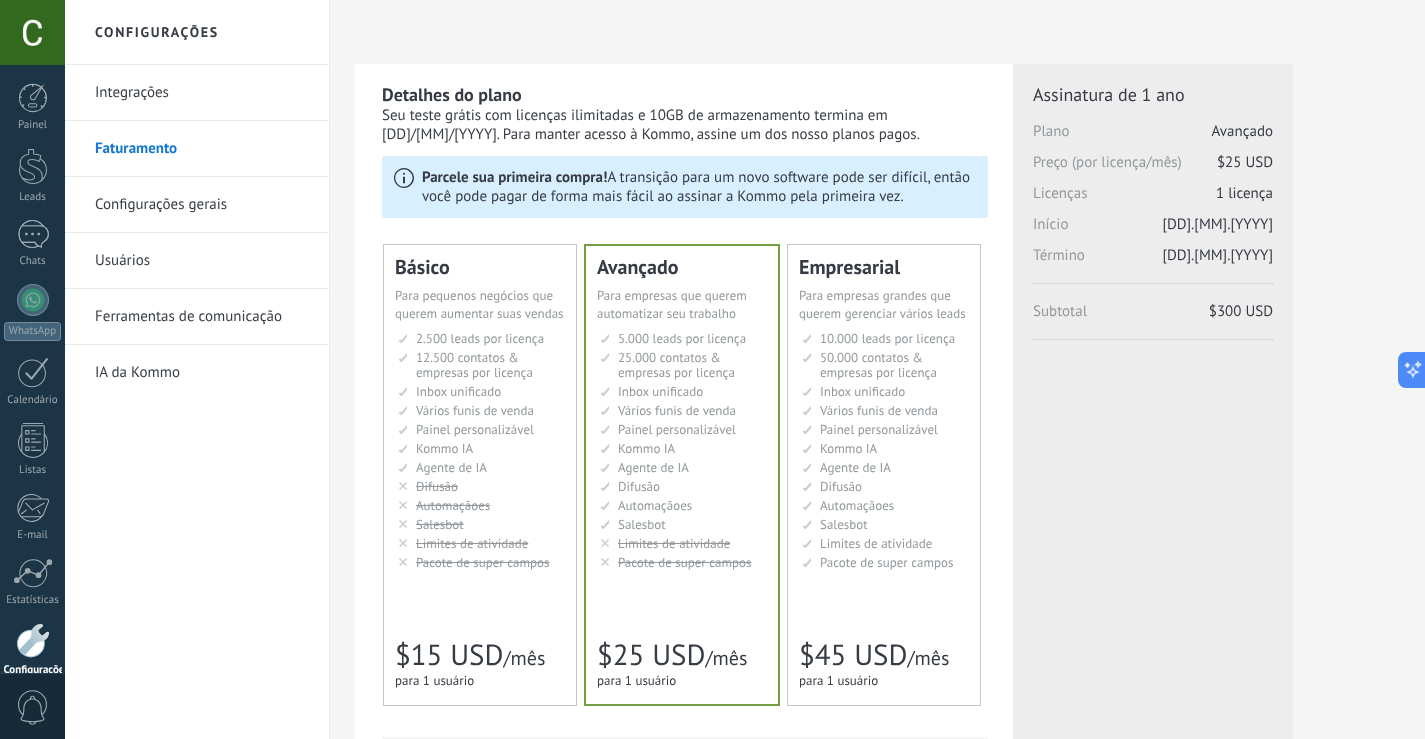 click on "Kommo AI
Kommo AI
Kommo IA
Kommo AI
Kommo IA
Kommo AI
Kommo AI" at bounding box center (481, 448) 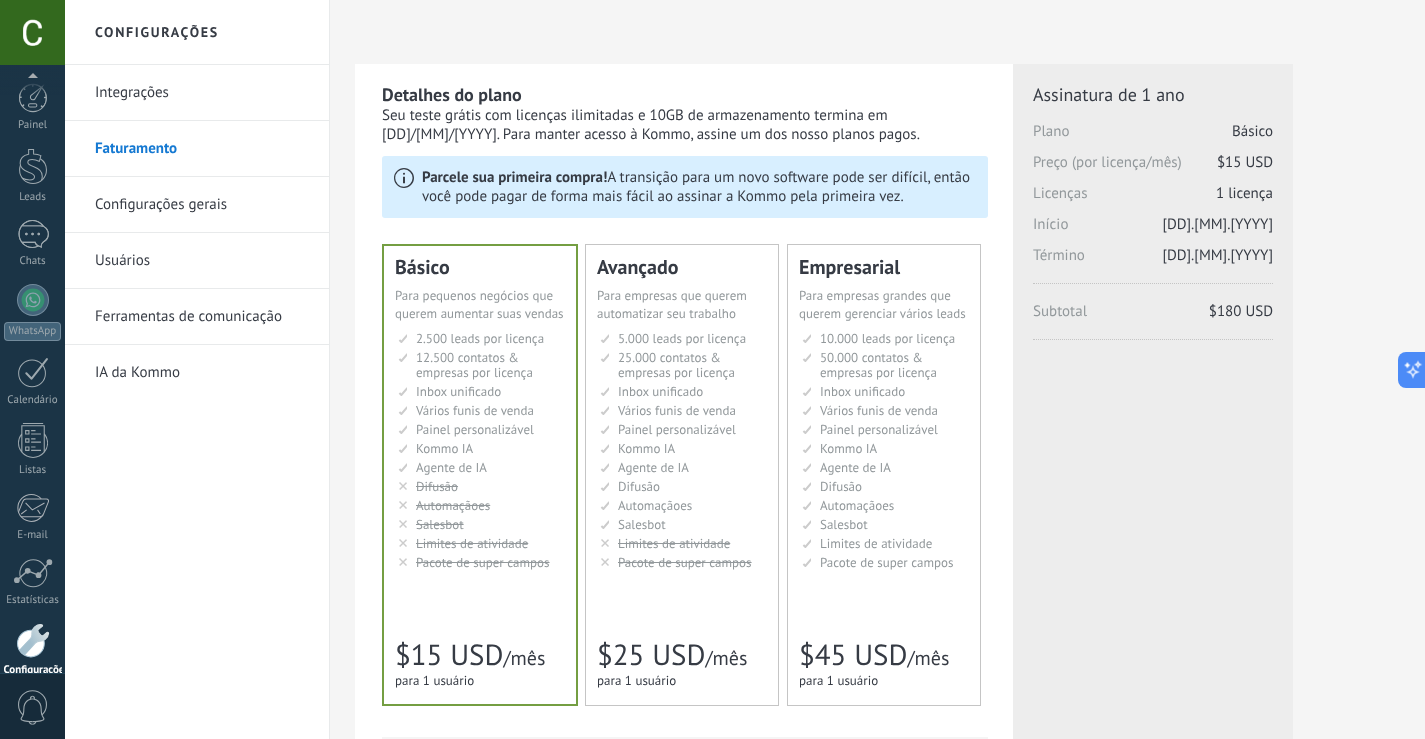 scroll, scrollTop: 93, scrollLeft: 0, axis: vertical 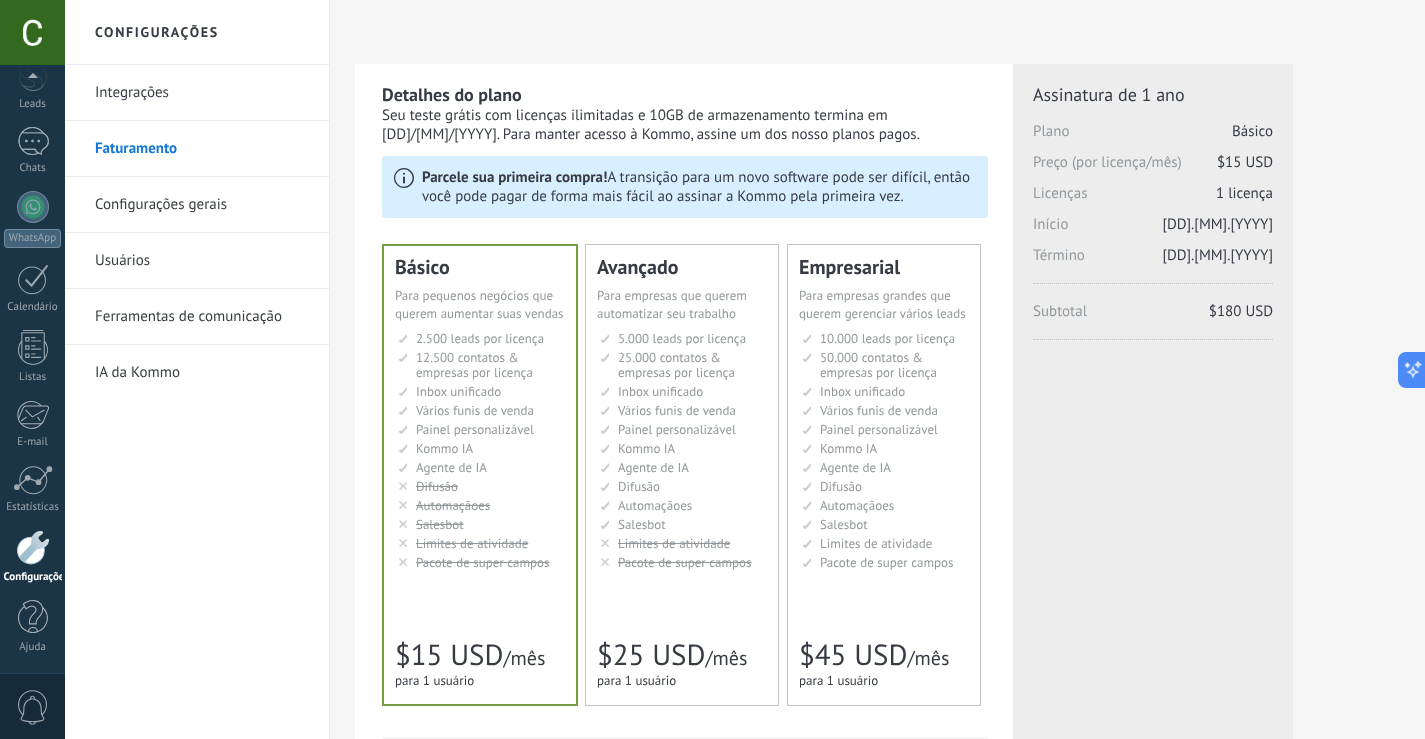 click on "Detalhes do plano
Seu teste grátis com licenças ilimitadas e 10GB de armazenamento termina em [DD]/[MM]/[YYYY]. Para manter acesso à Kommo, assine um dos nosso planos pagos.
Parcele sua primeira compra!  A transição para um novo software pode ser difícil, então você pode pagar de forma mais fácil ao assinar a Kommo pela primeira vez.
Básico" at bounding box center (877, 676) 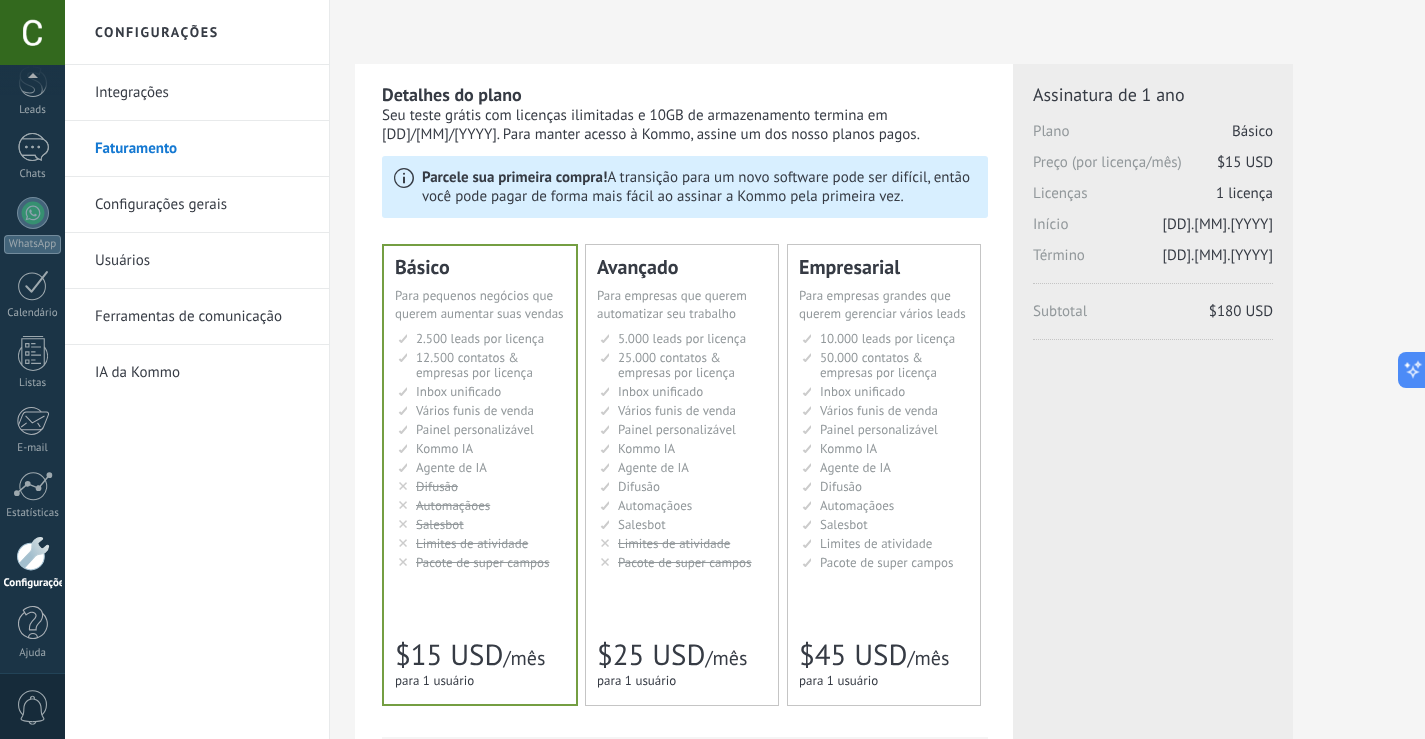 scroll, scrollTop: 93, scrollLeft: 0, axis: vertical 